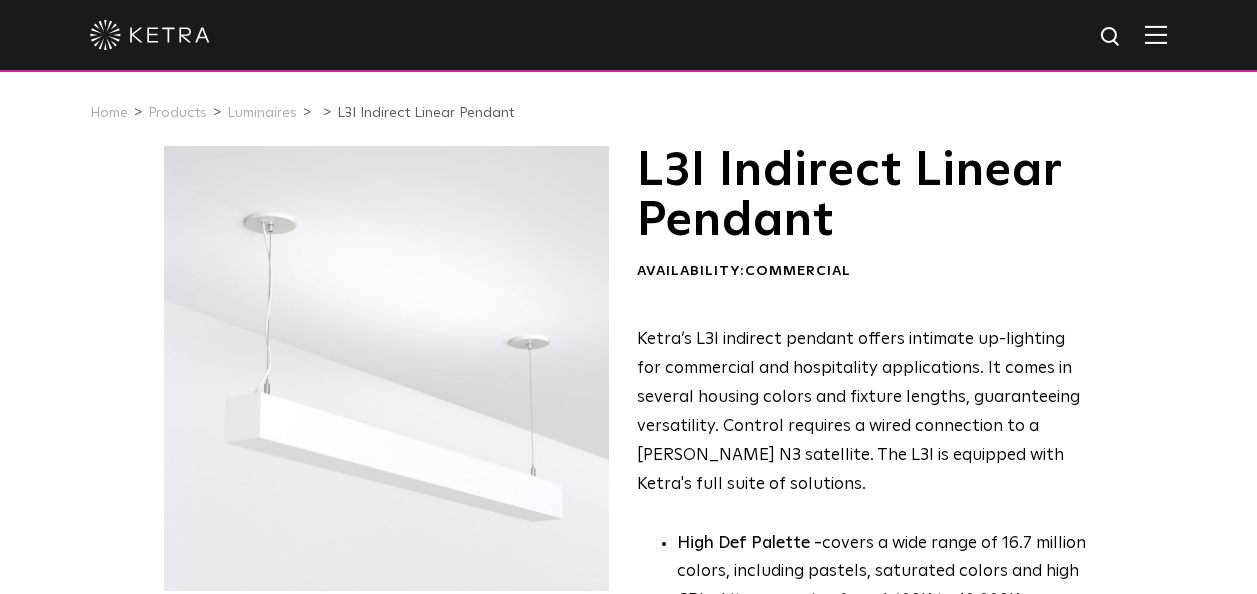 scroll, scrollTop: 0, scrollLeft: 0, axis: both 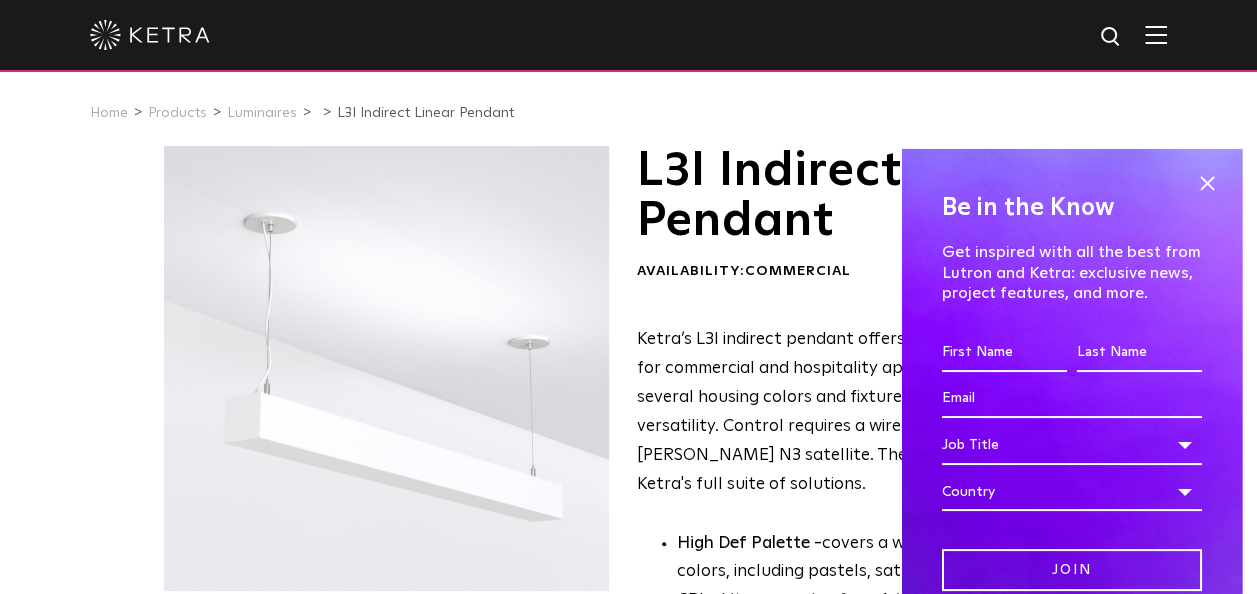 click at bounding box center (1156, 34) 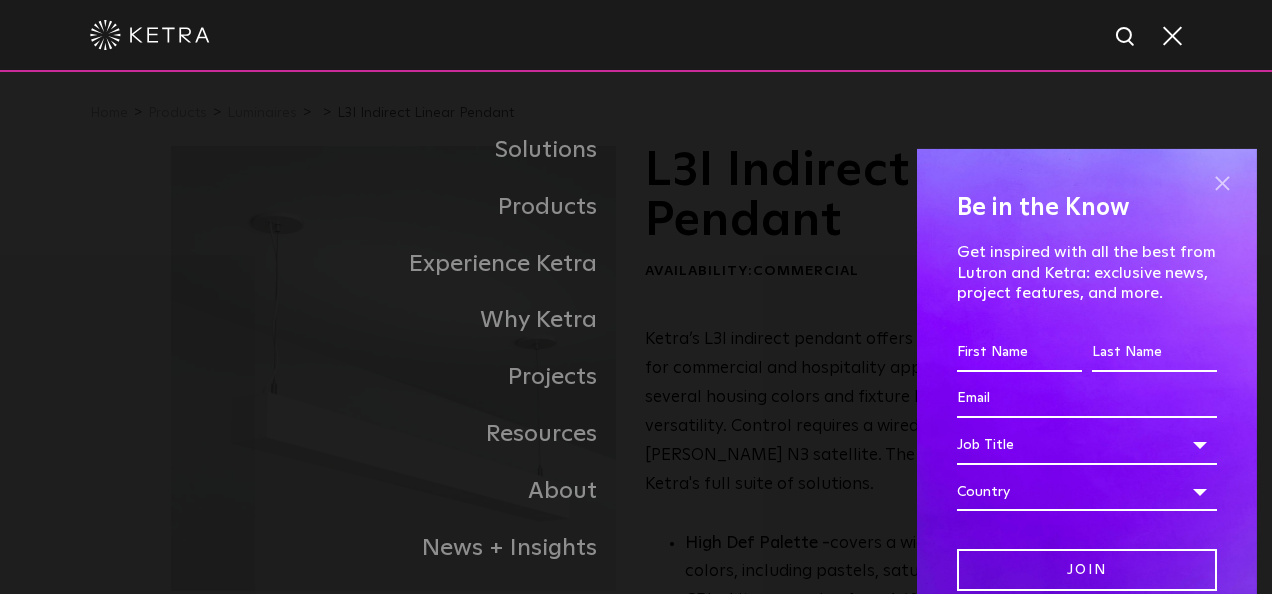 click at bounding box center [1222, 184] 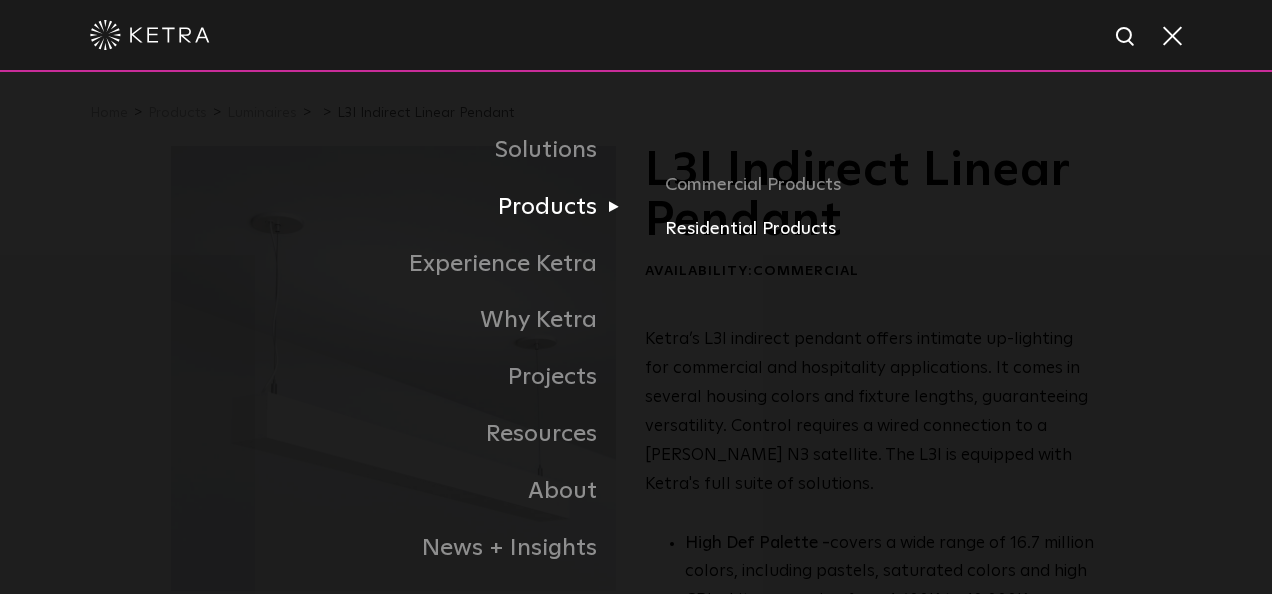click on "Residential Products" at bounding box center (883, 229) 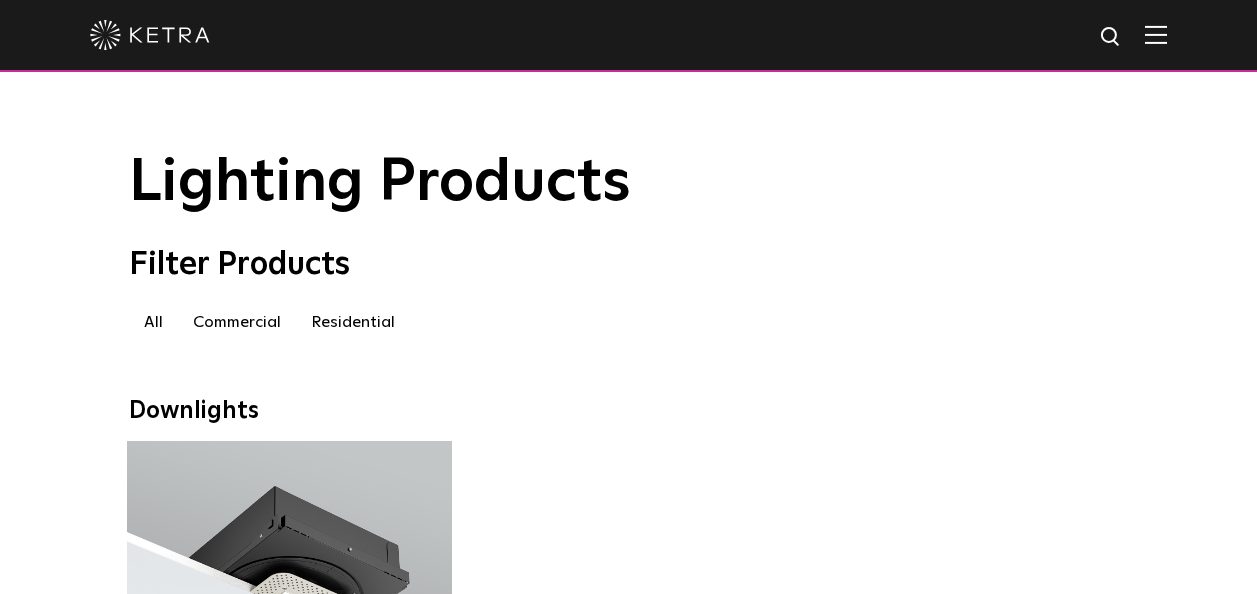 scroll, scrollTop: 0, scrollLeft: 0, axis: both 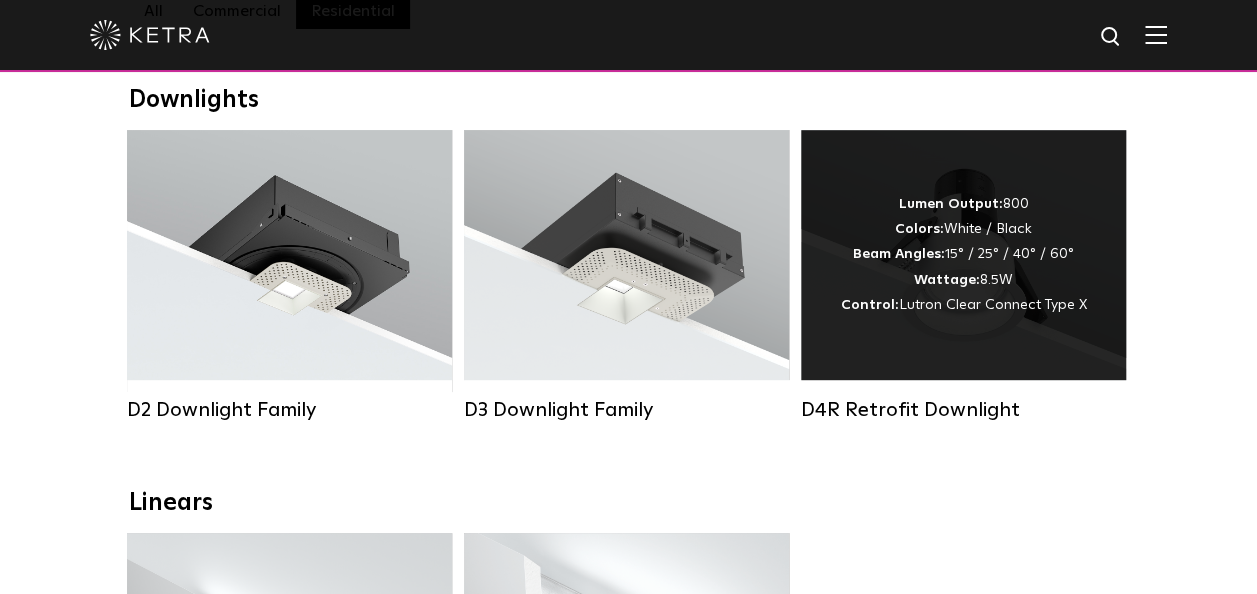 click on "Lumen Output:  800 Colors:  White / Black Beam Angles:  15° / 25° / 40° / 60° Wattage:  8.5W Control:  Lutron Clear Connect Type X" at bounding box center (964, 255) 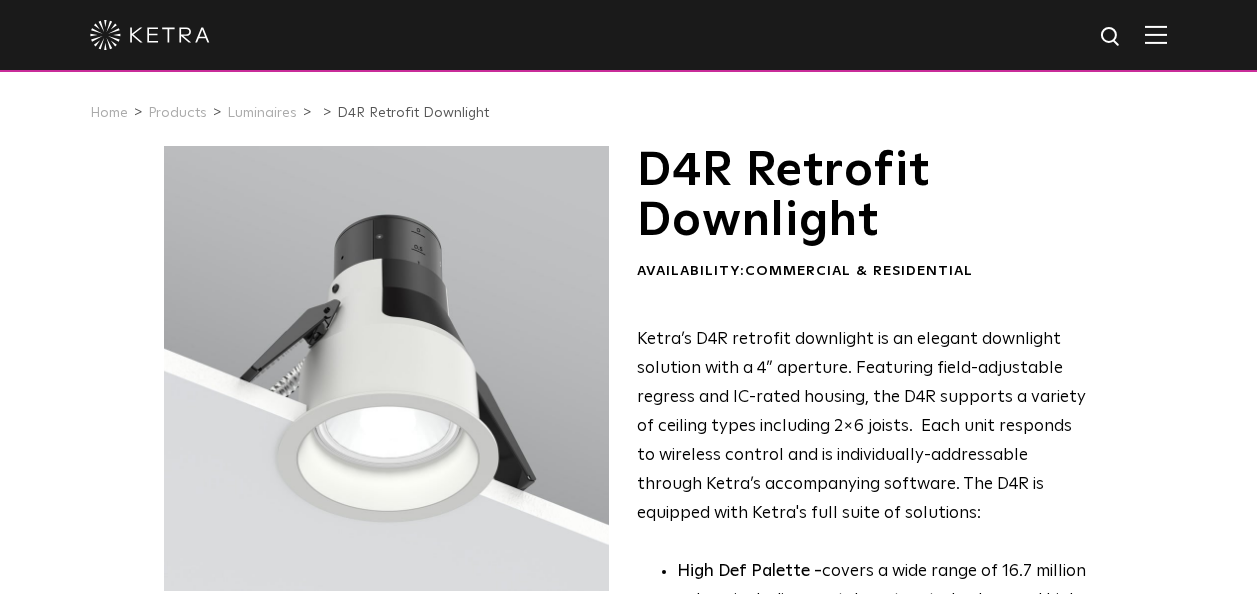 scroll, scrollTop: 0, scrollLeft: 0, axis: both 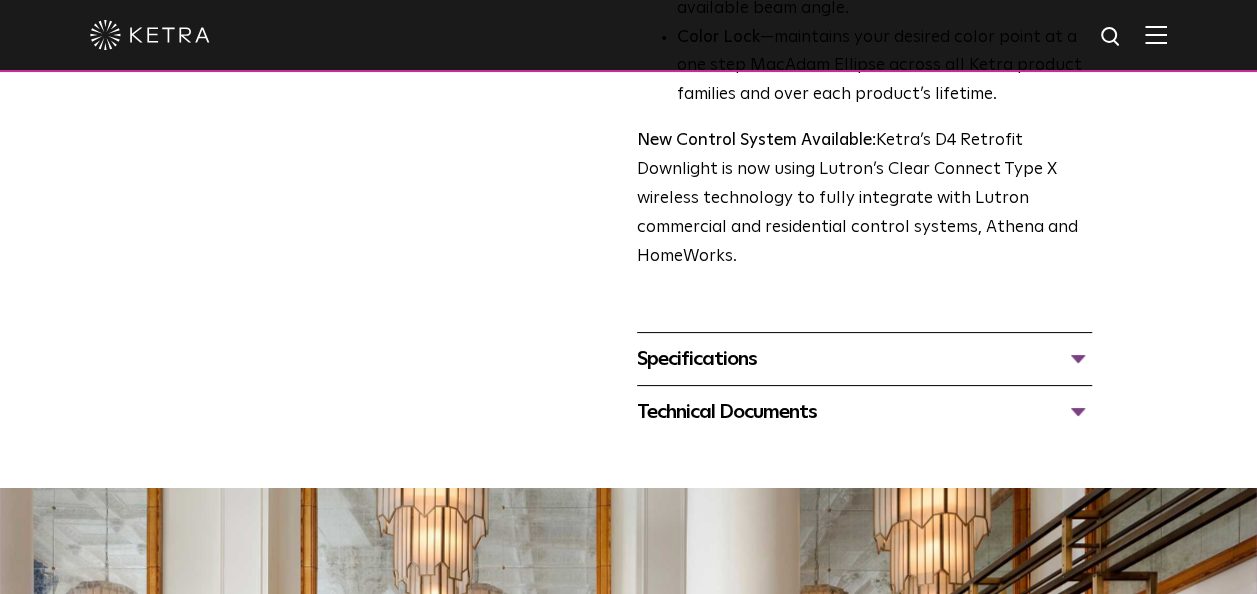 click on "Specifications" at bounding box center (864, 359) 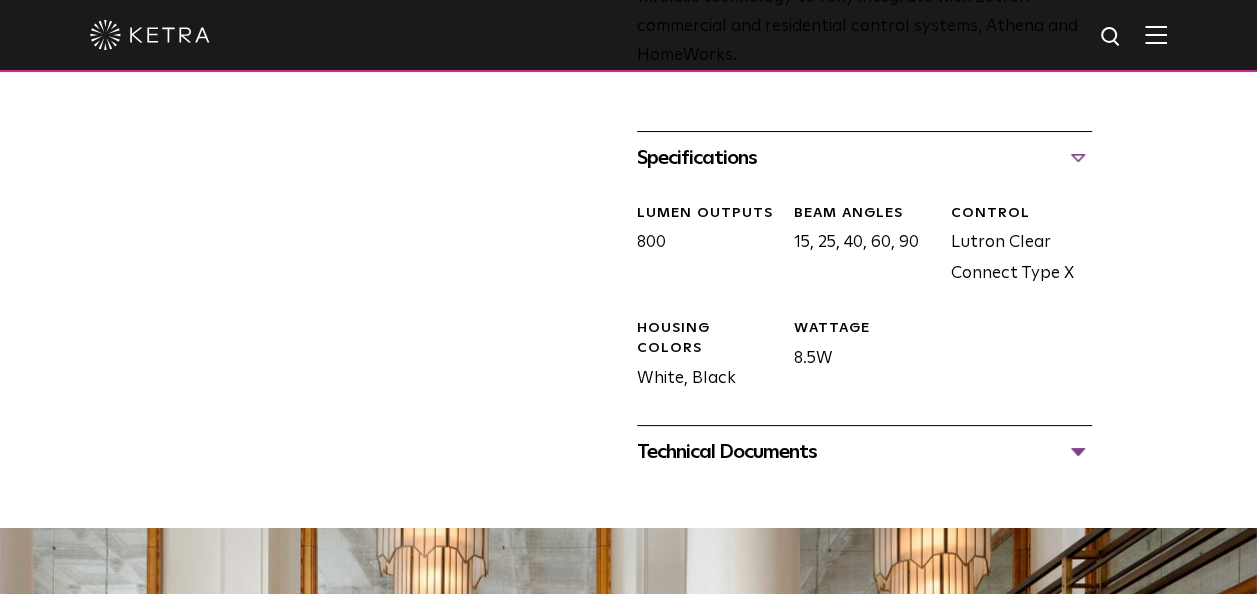 scroll, scrollTop: 968, scrollLeft: 0, axis: vertical 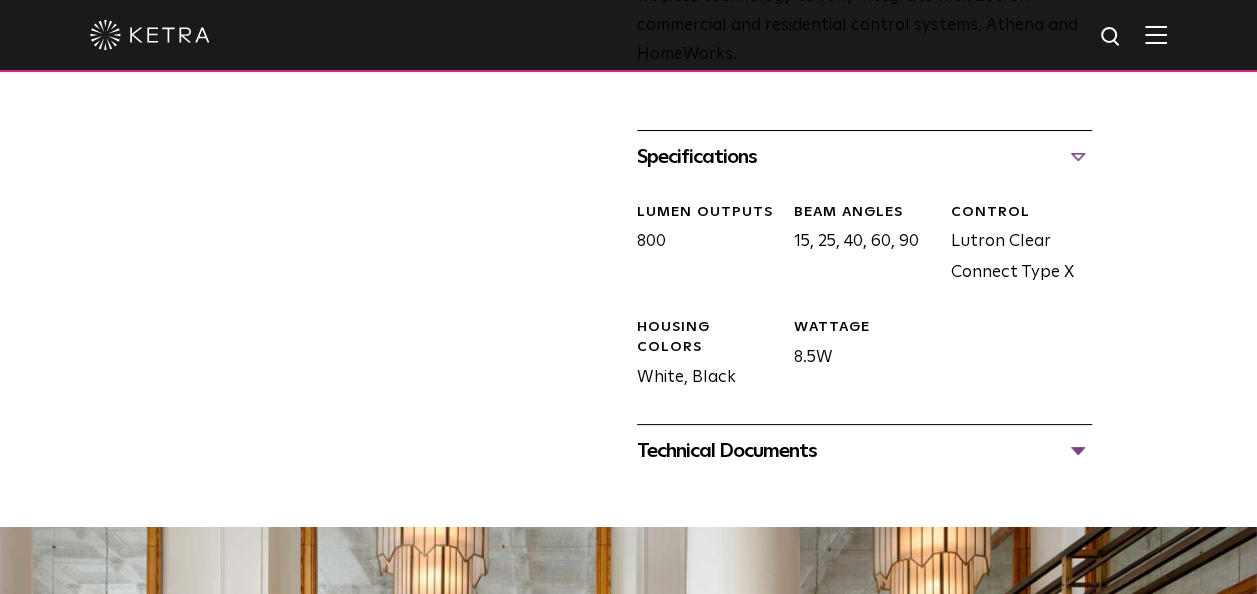 click on "Technical Documents" at bounding box center [864, 451] 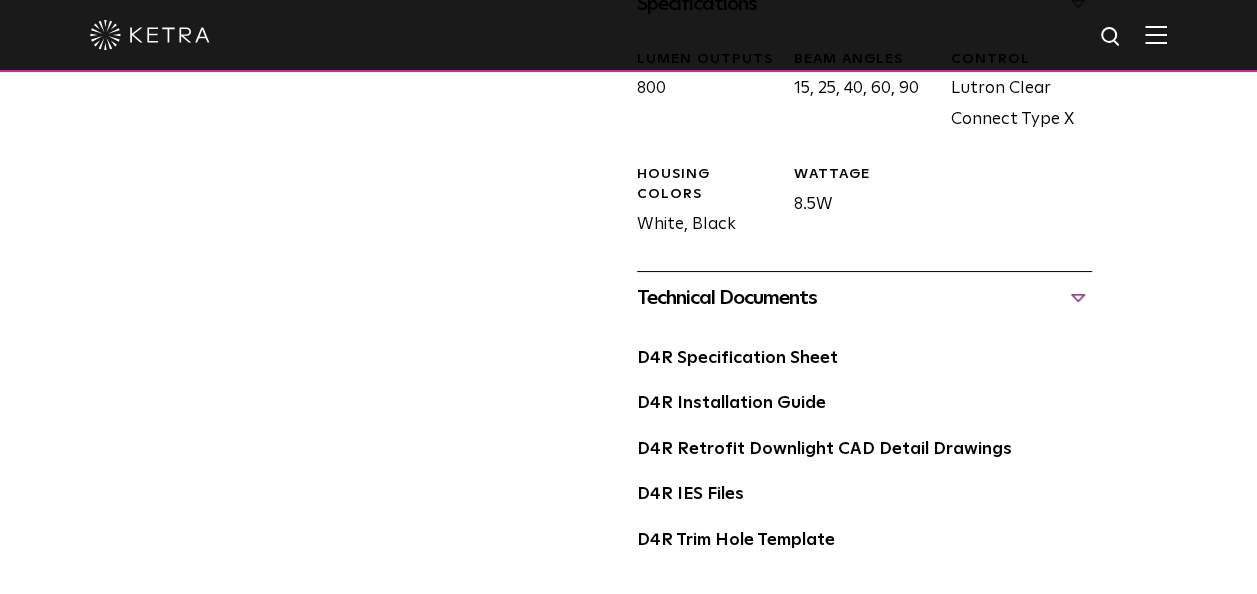 scroll, scrollTop: 1126, scrollLeft: 0, axis: vertical 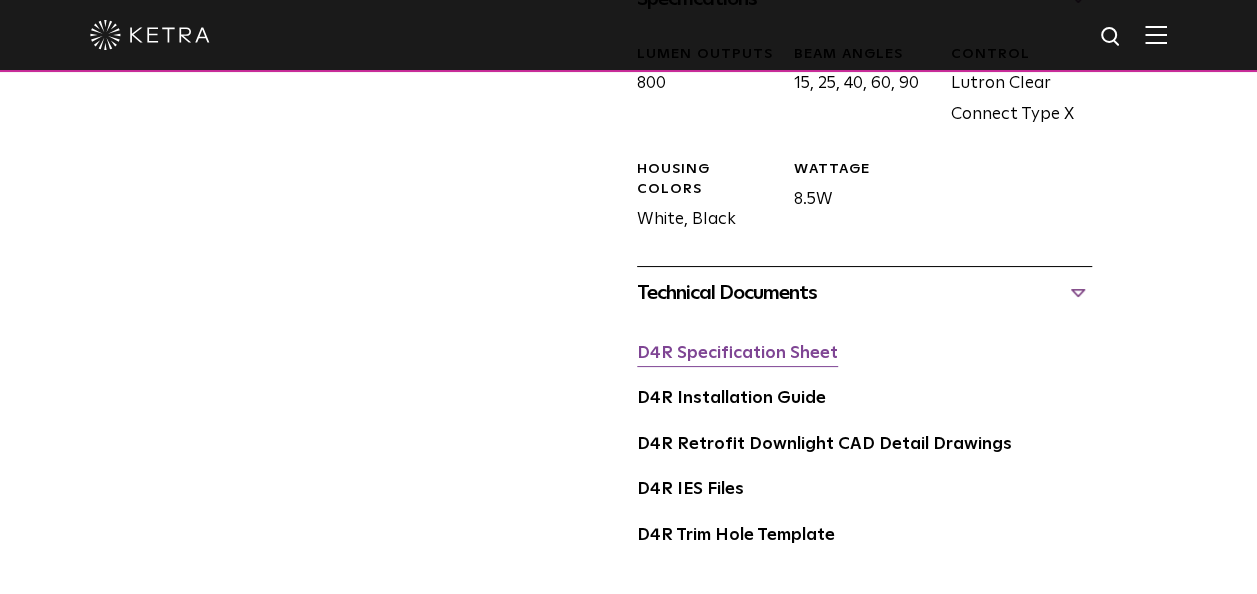 click on "D4R Specification Sheet" at bounding box center (737, 353) 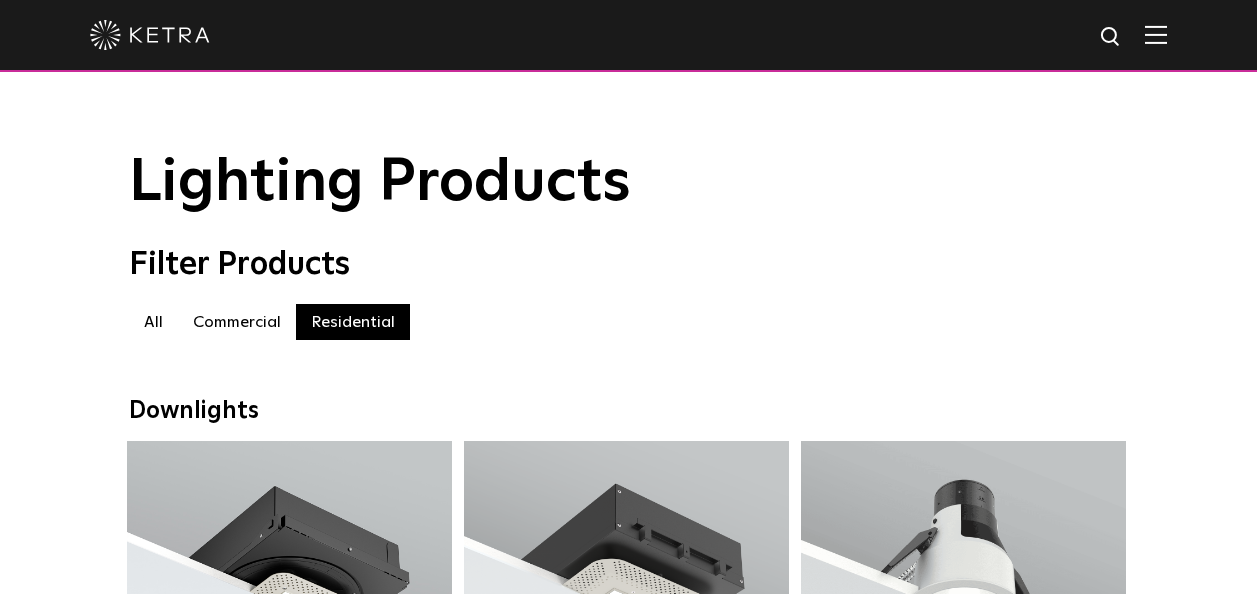 scroll, scrollTop: 304, scrollLeft: 0, axis: vertical 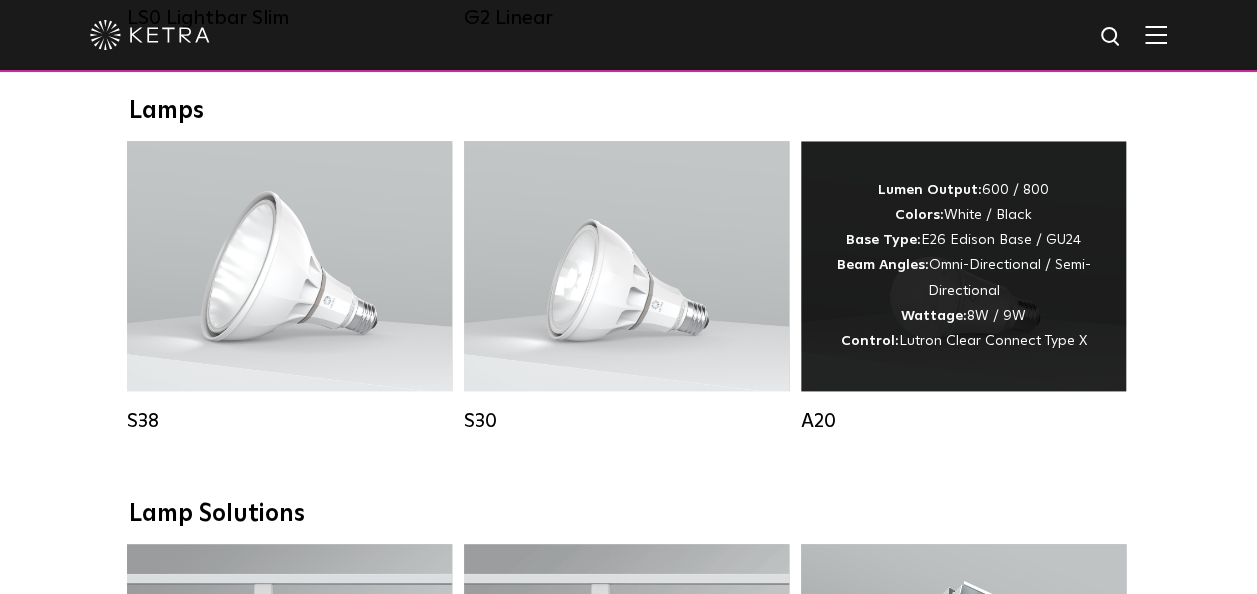 click on "Lumen Output:  600 / 800 Colors:  White / Black Base Type:  E26 Edison Base / GU24 Beam Angles:  Omni-Directional / Semi-Directional Wattage:  8W / 9W Control:  Lutron Clear Connect Type X" at bounding box center [963, 266] 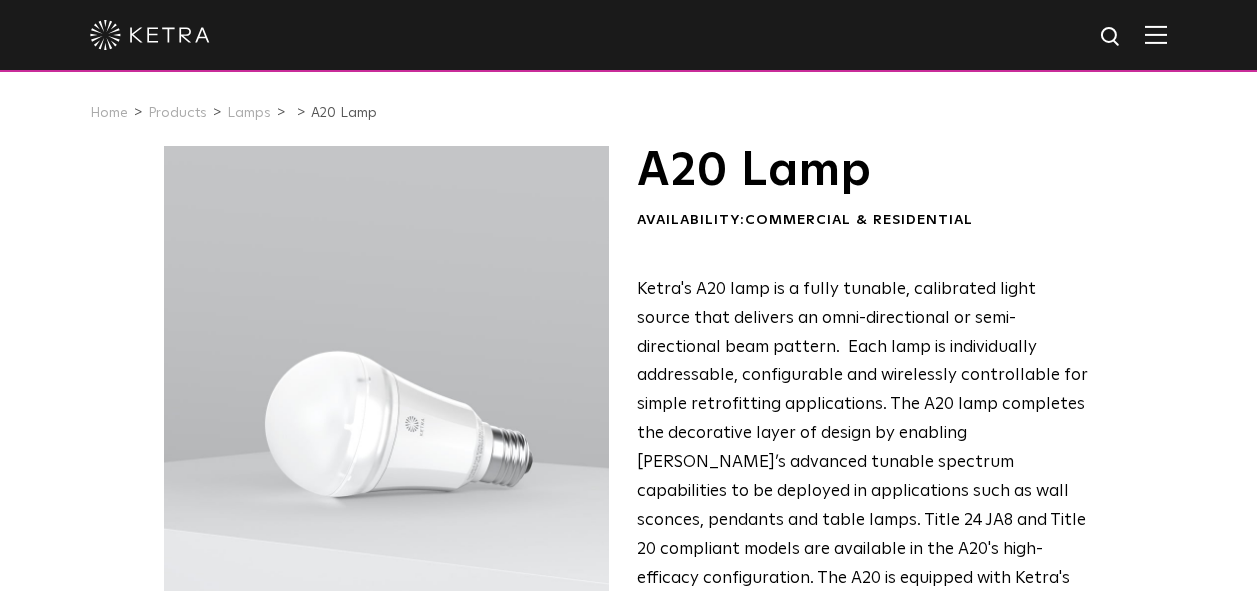 scroll, scrollTop: 0, scrollLeft: 0, axis: both 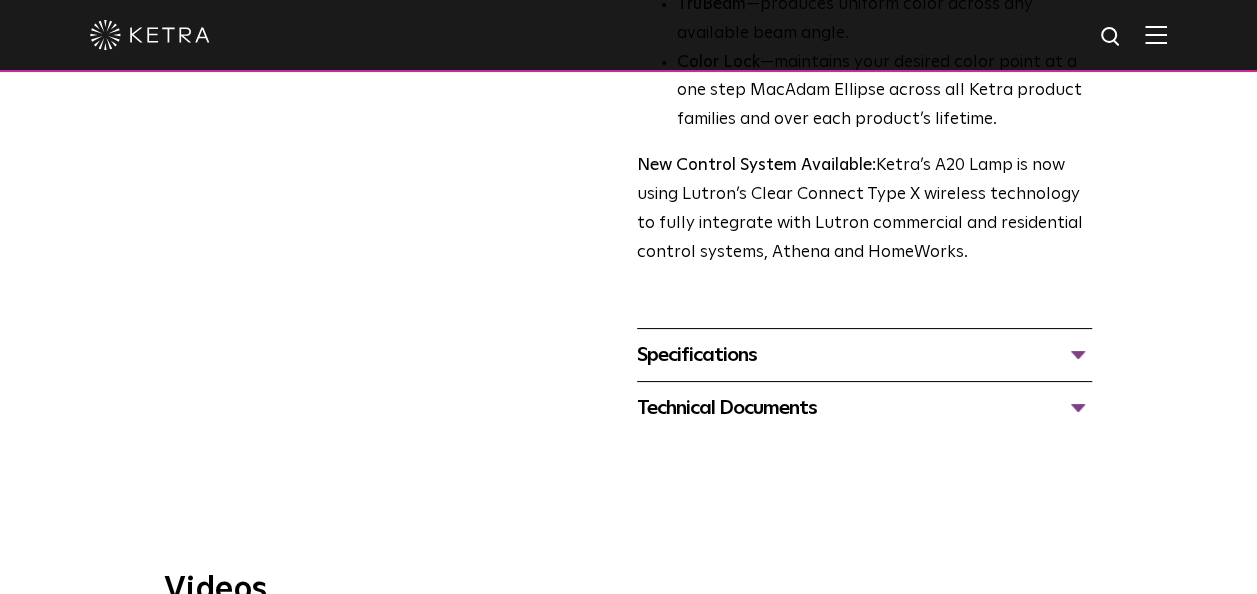 click on "Technical Documents" at bounding box center (864, 408) 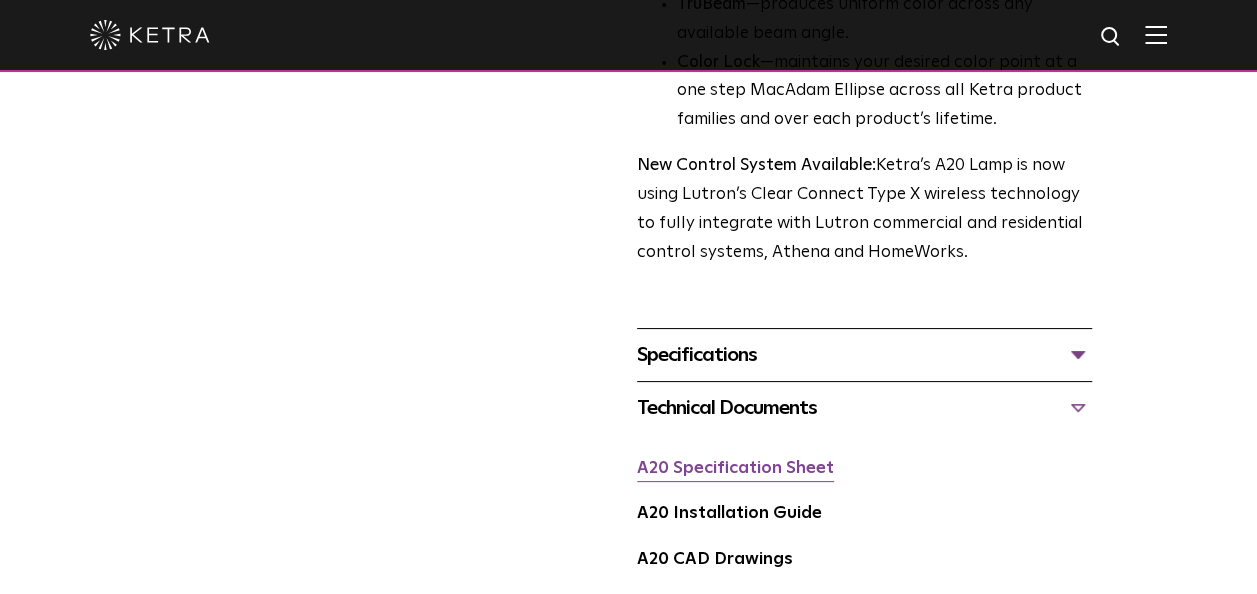 click on "A20 Specification Sheet" at bounding box center (735, 468) 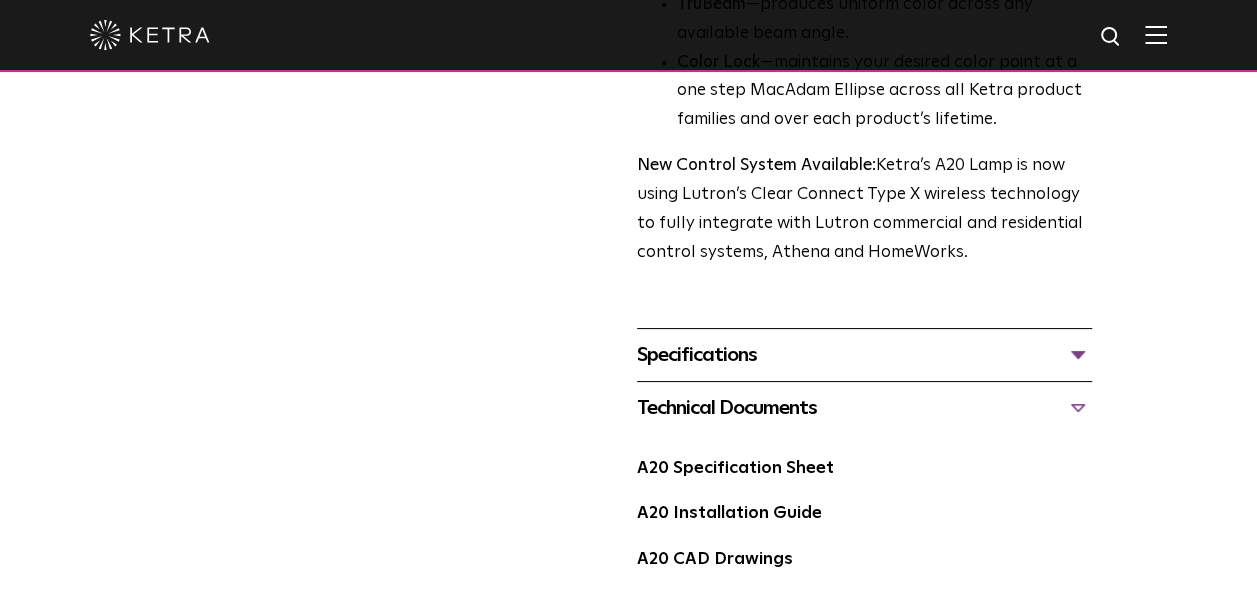 click at bounding box center [150, 35] 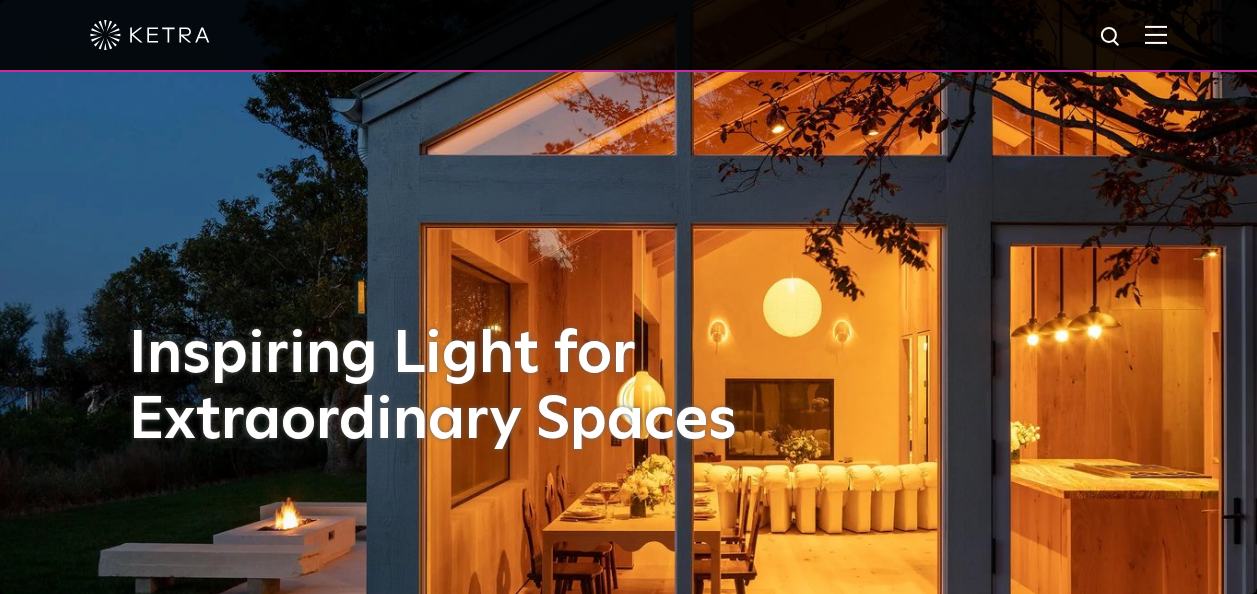 scroll, scrollTop: 0, scrollLeft: 0, axis: both 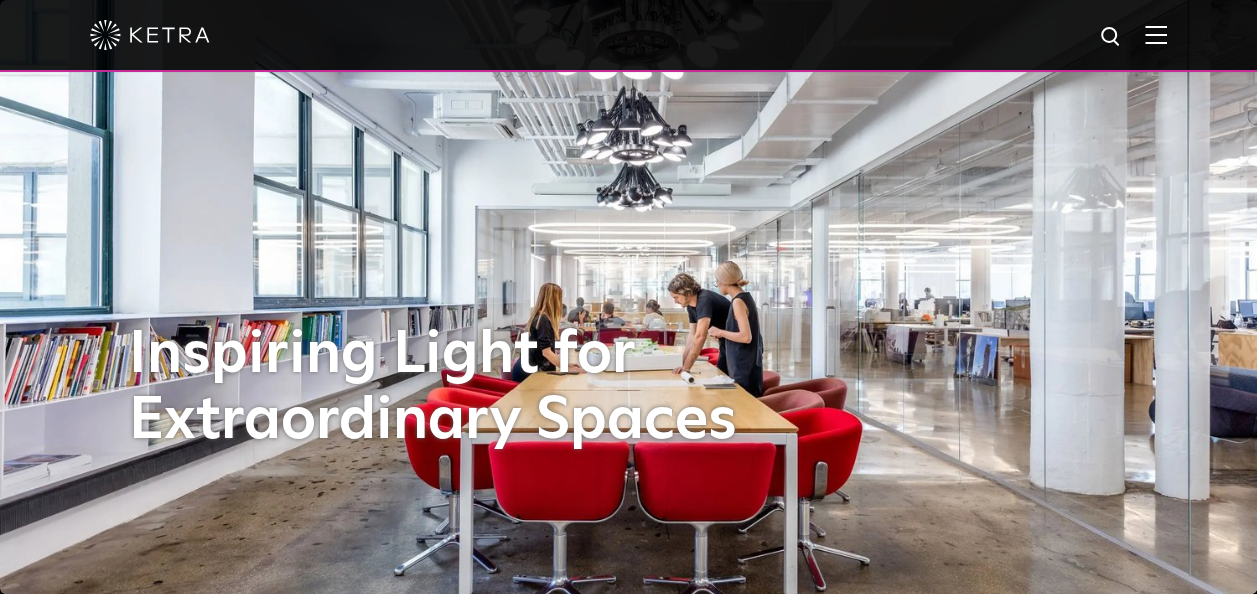click at bounding box center [1156, 34] 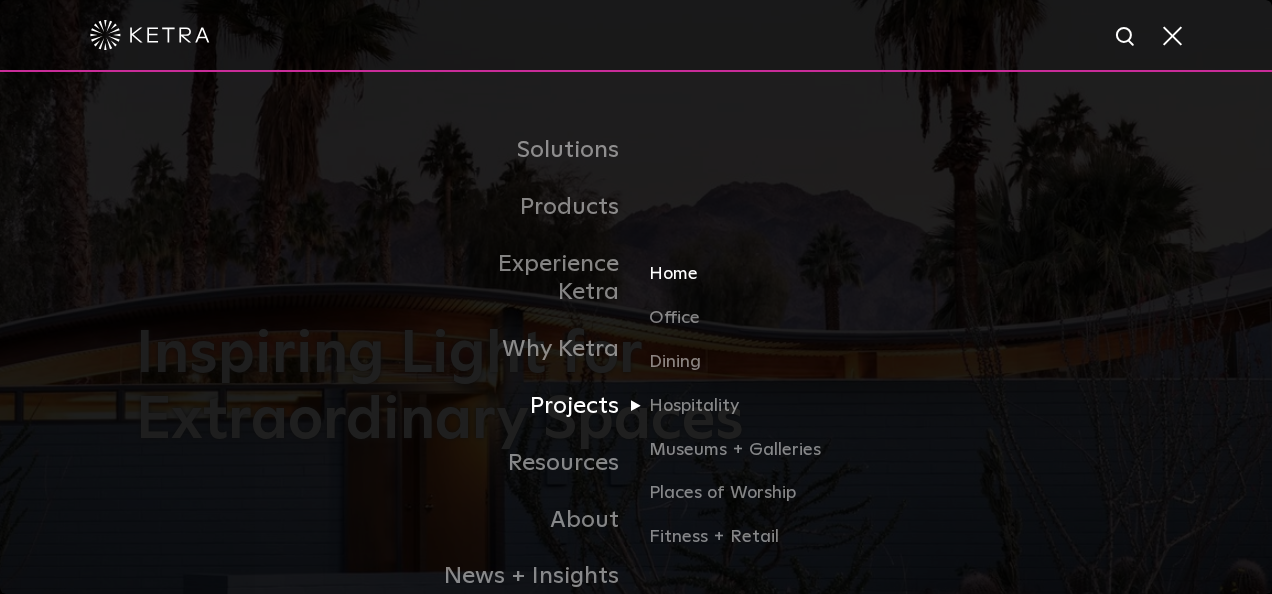 click on "Home" at bounding box center (745, 283) 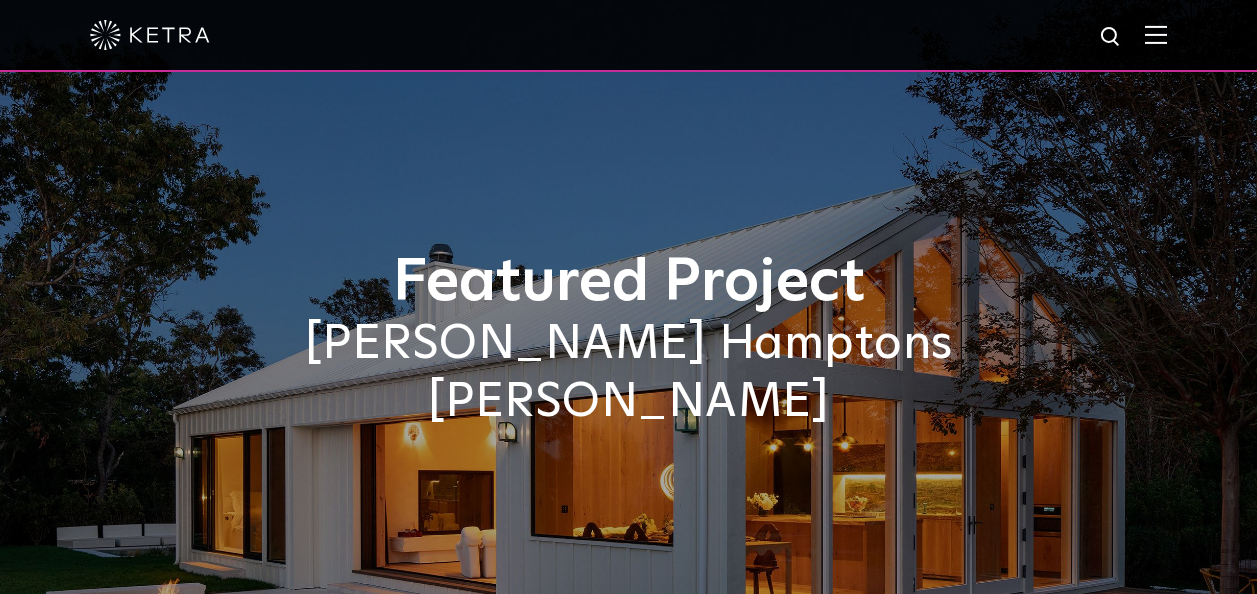 scroll, scrollTop: 0, scrollLeft: 0, axis: both 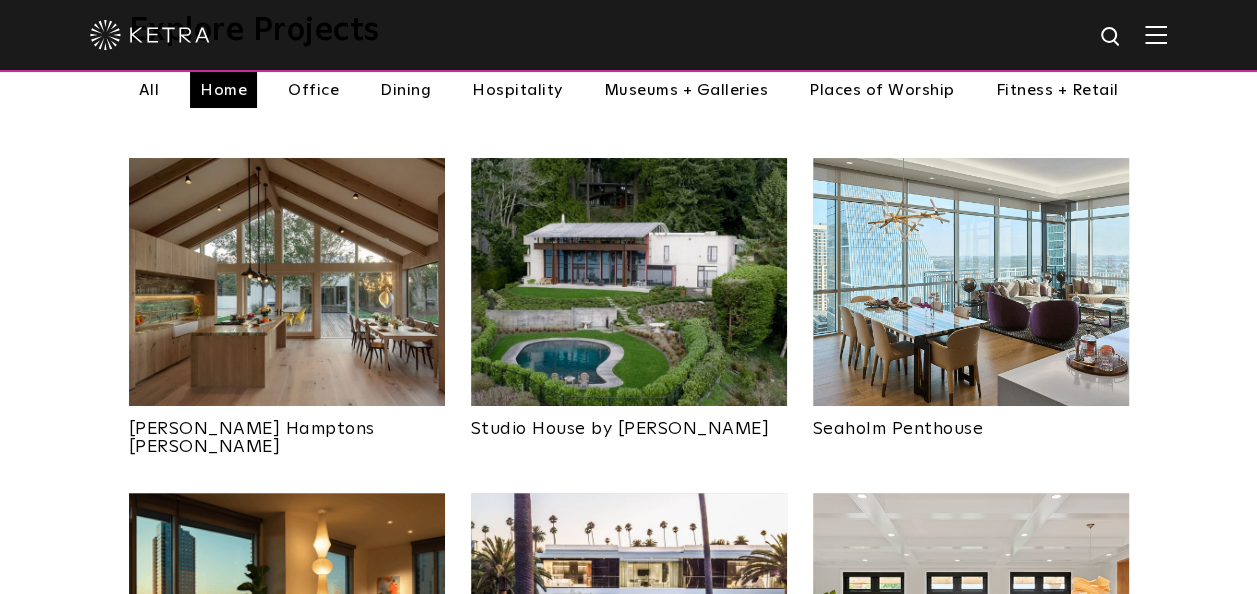 click at bounding box center (971, 282) 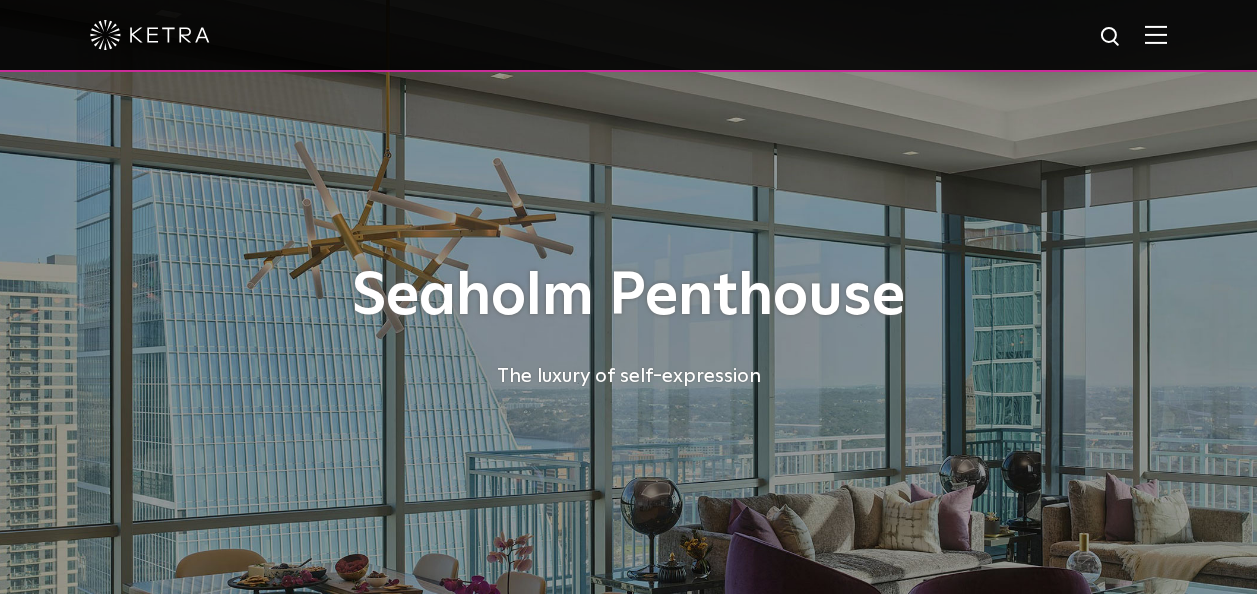 scroll, scrollTop: 0, scrollLeft: 0, axis: both 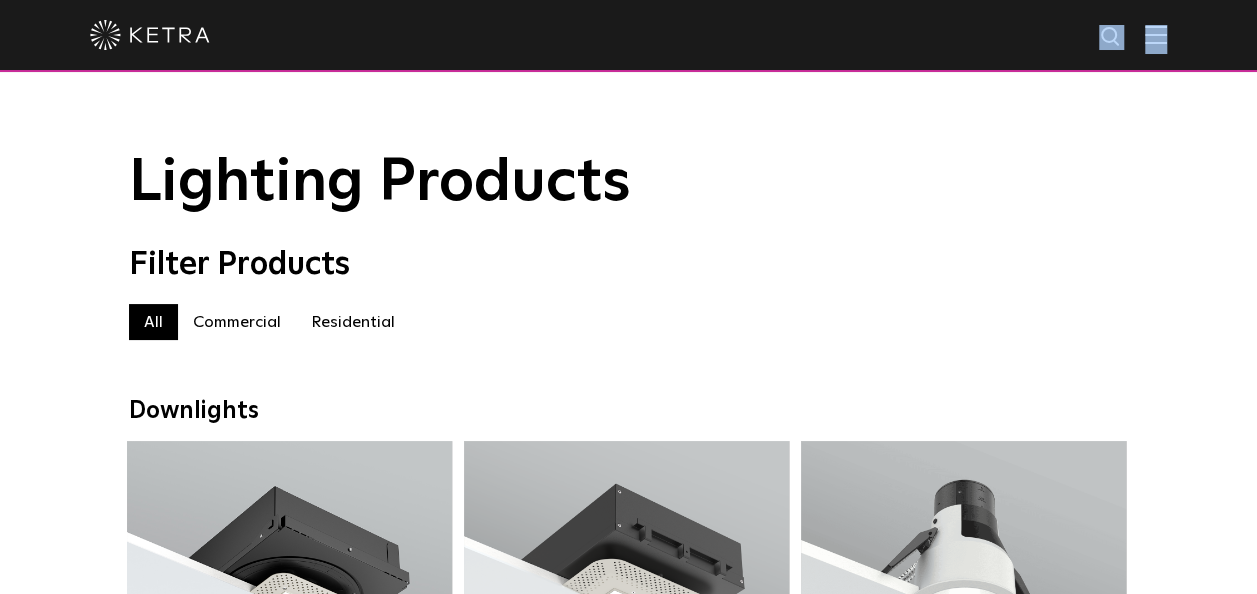 drag, startPoint x: 1190, startPoint y: 27, endPoint x: 1171, endPoint y: 30, distance: 19.235384 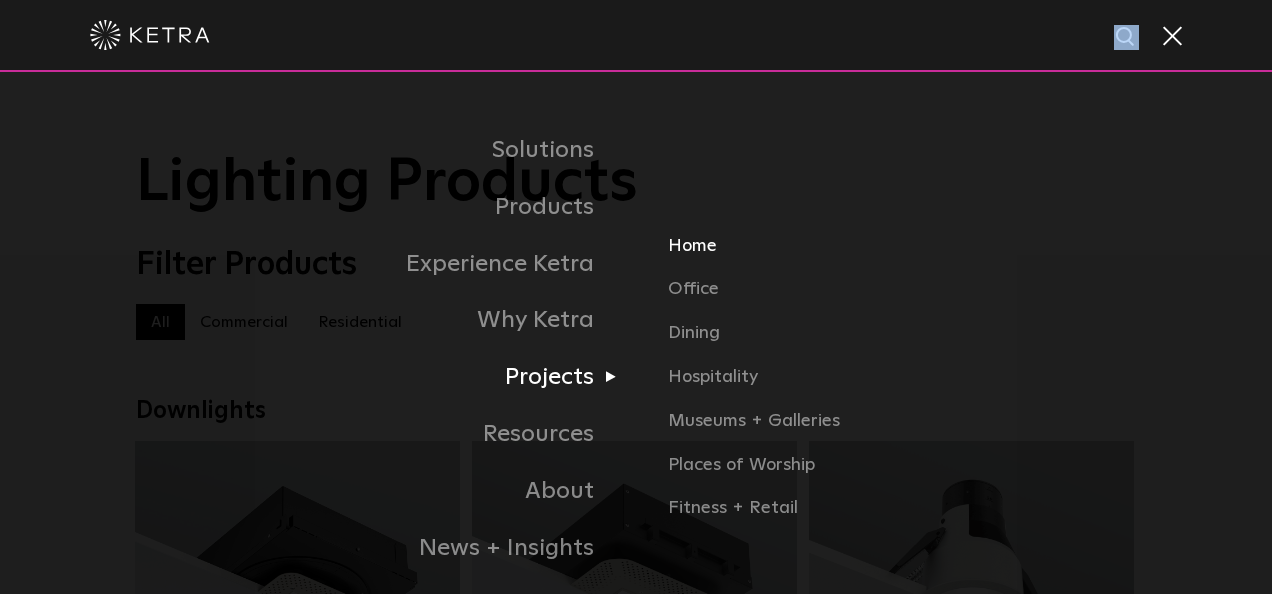 click on "Home" at bounding box center (902, 254) 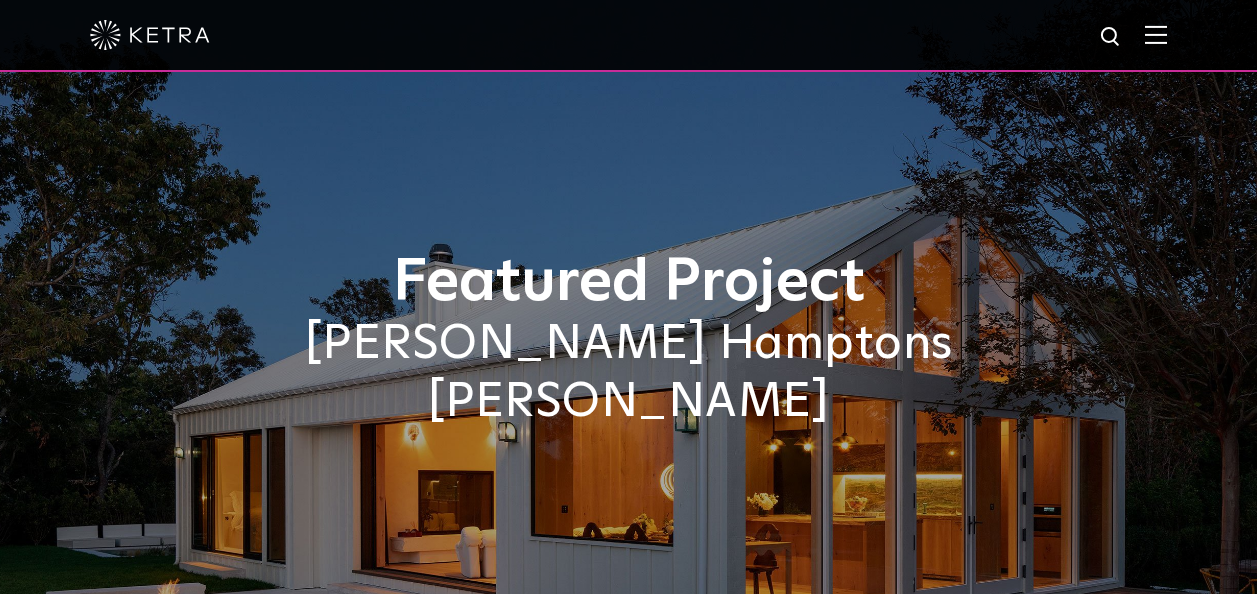 scroll, scrollTop: 0, scrollLeft: 0, axis: both 